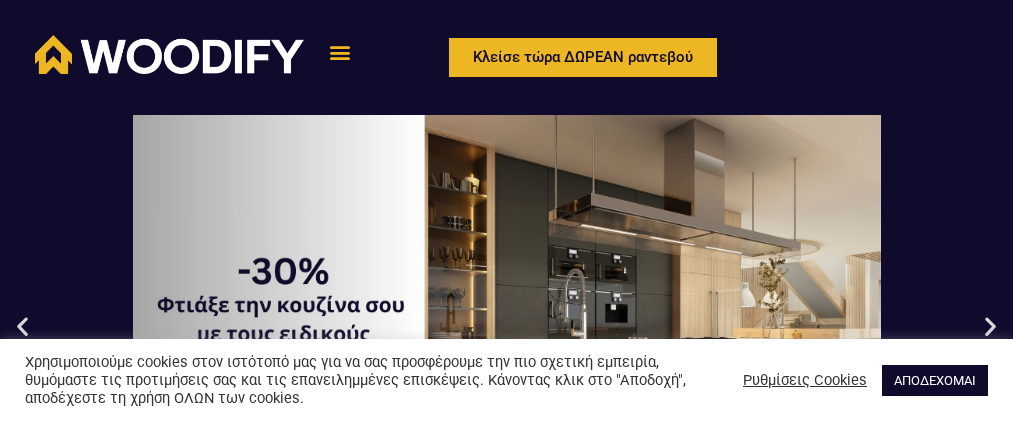 scroll, scrollTop: 0, scrollLeft: 0, axis: both 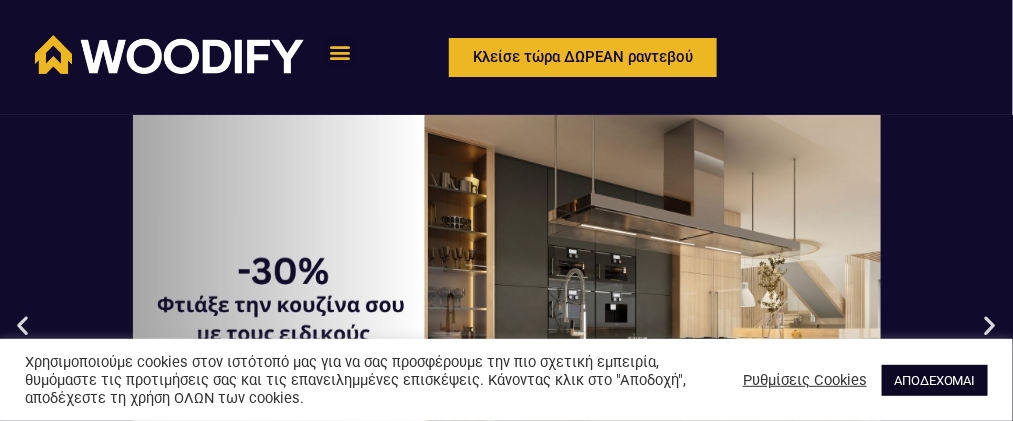 drag, startPoint x: 906, startPoint y: 377, endPoint x: 730, endPoint y: 366, distance: 176.34341 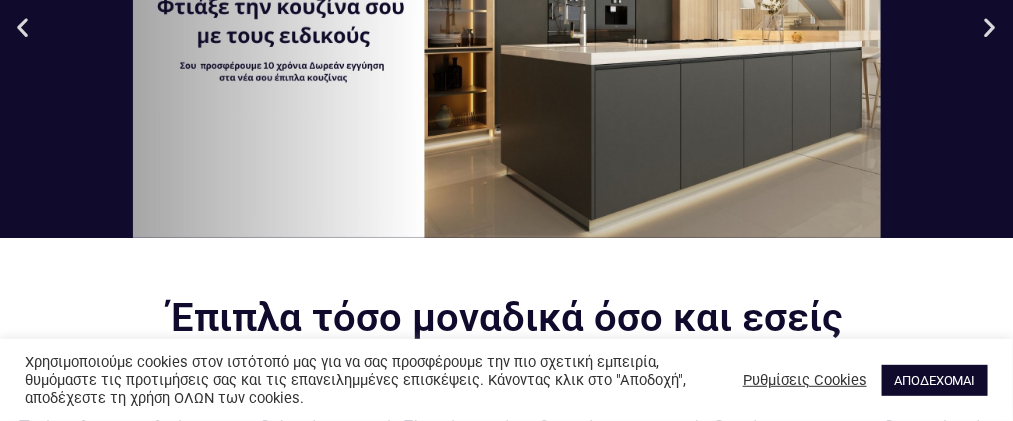 scroll, scrollTop: 300, scrollLeft: 0, axis: vertical 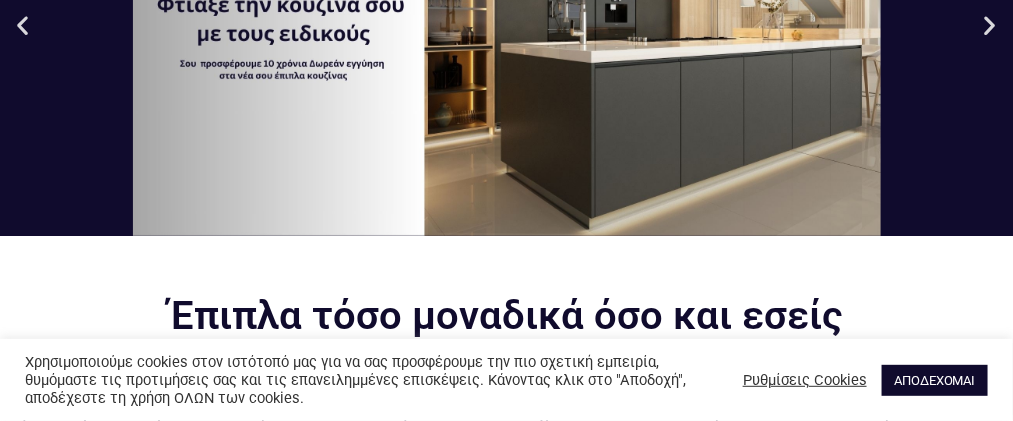 click on "ΑΠΟΔΕΧΟΜΑΙ" at bounding box center (935, 380) 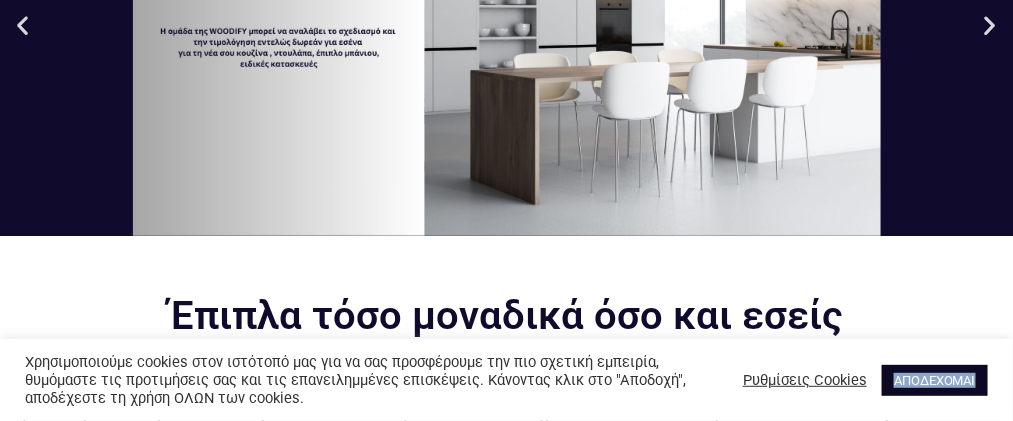 click on "ΑΠΟΔΕΧΟΜΑΙ" at bounding box center [935, 380] 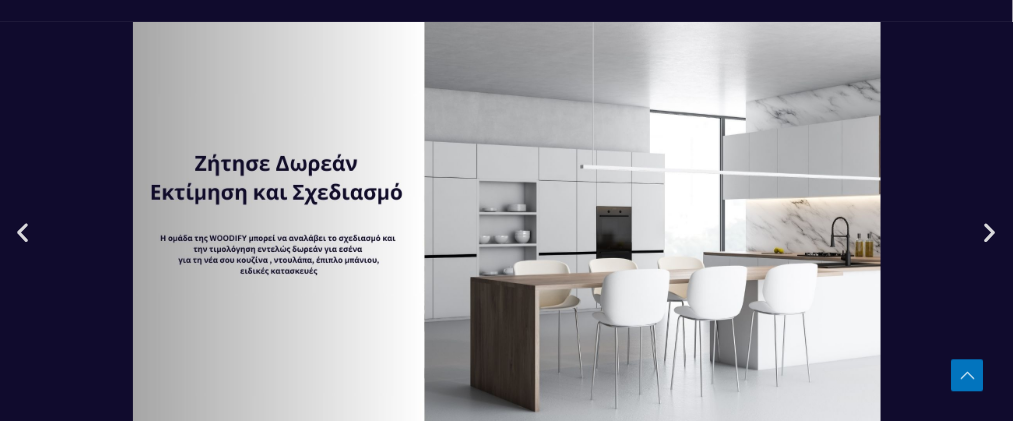 scroll, scrollTop: 0, scrollLeft: 0, axis: both 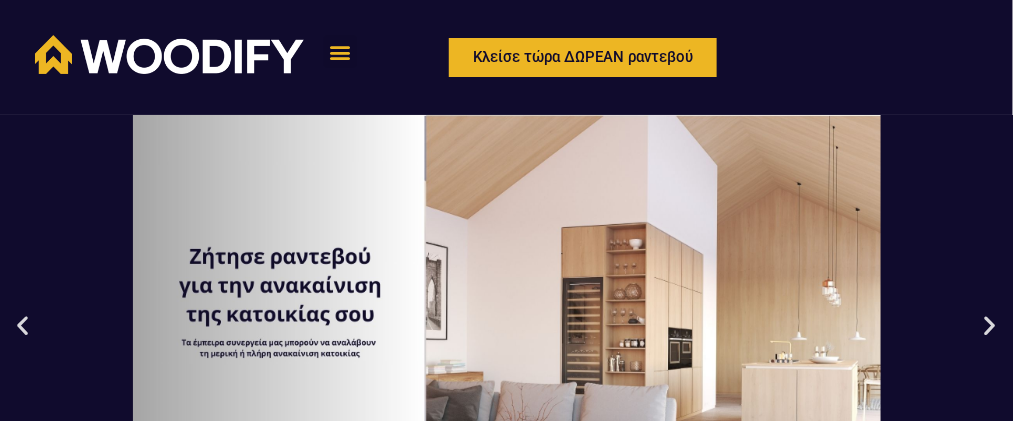 click on "ΣΥΝΘΕΣΕΙΣ ΣΑΛΟΝΙΟΥ" 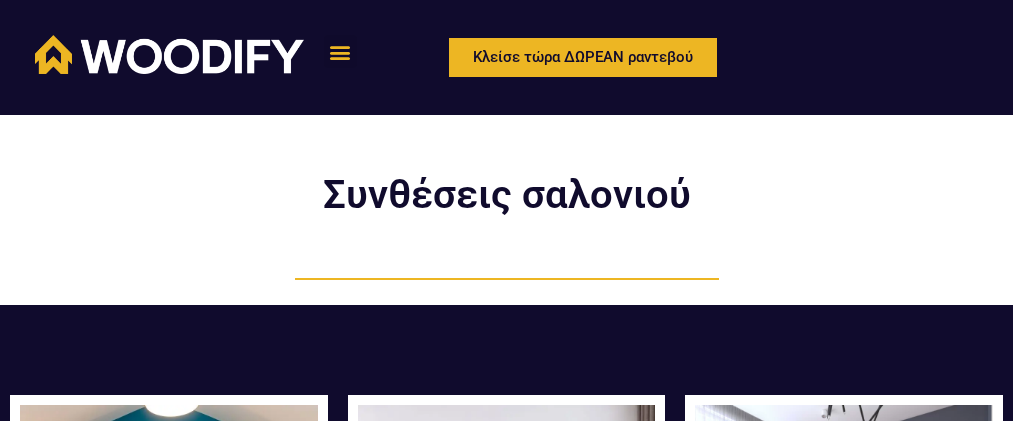 scroll, scrollTop: 226, scrollLeft: 0, axis: vertical 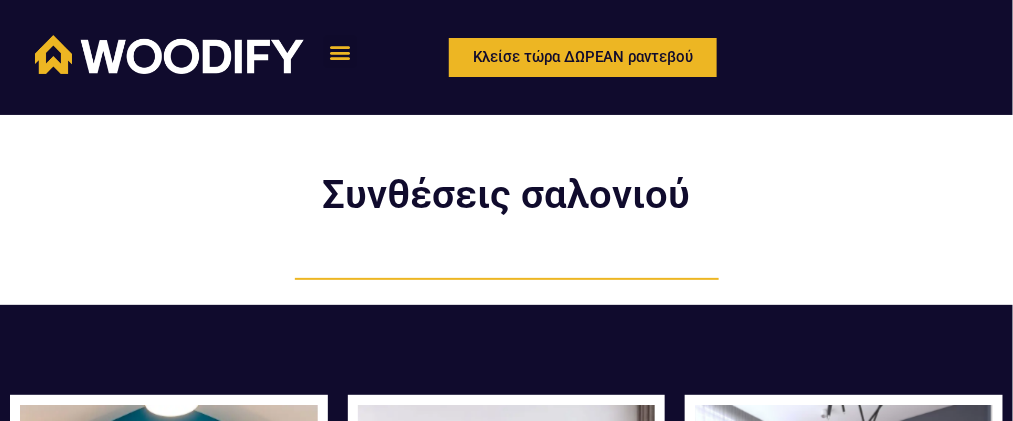 click on "ΝΤΟΥΛΑΠΕΣ" 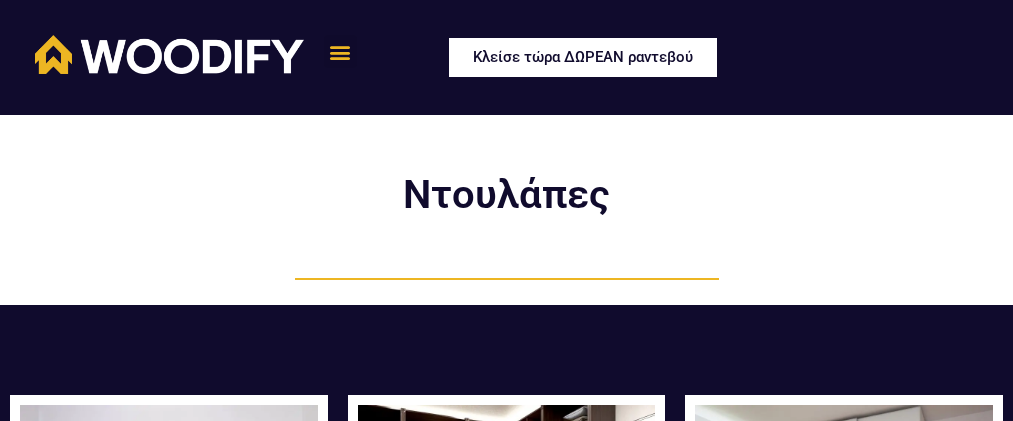 scroll, scrollTop: 0, scrollLeft: 0, axis: both 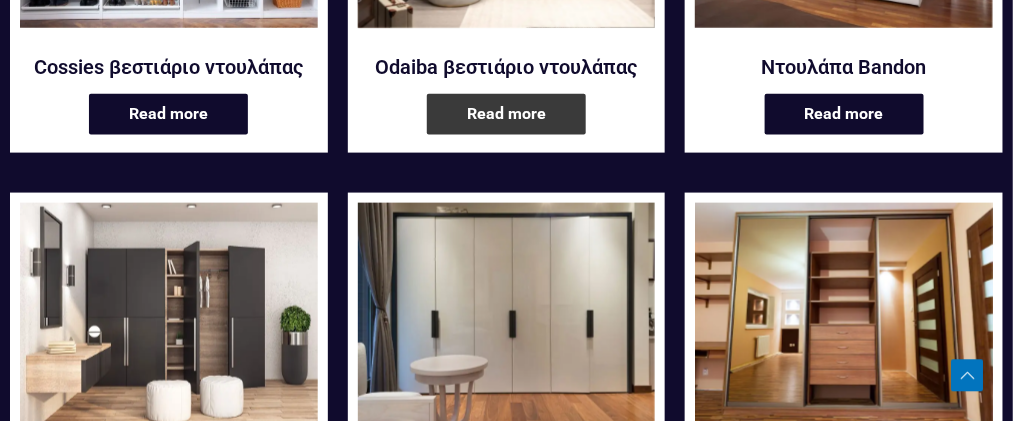 click on "Read more" at bounding box center (506, 114) 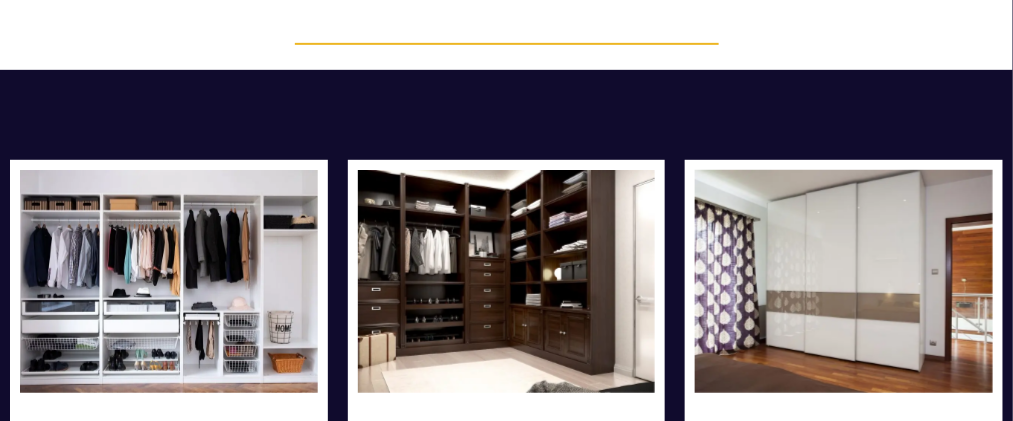 scroll, scrollTop: 0, scrollLeft: 0, axis: both 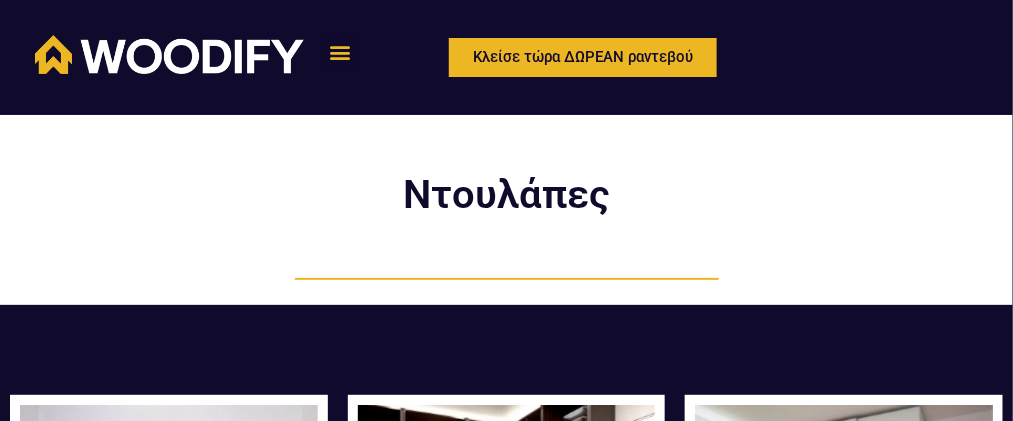 click on "ΜΠΑΝΙΟ" 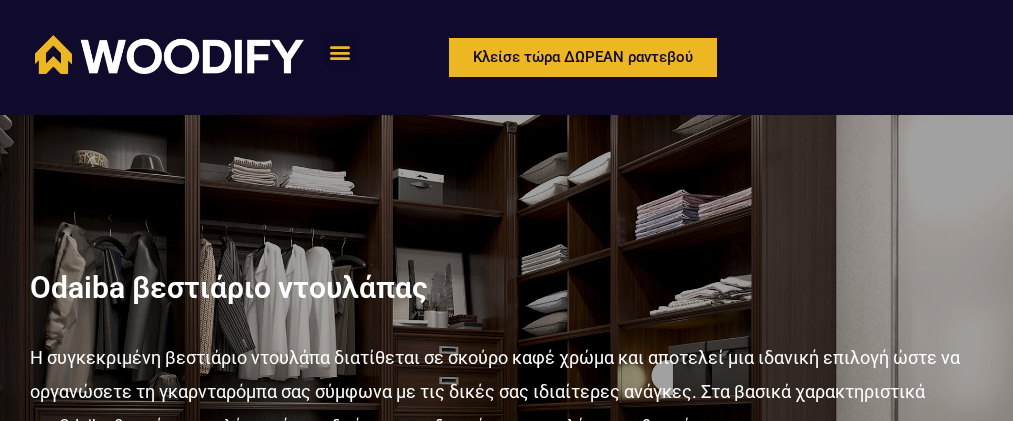 scroll, scrollTop: 0, scrollLeft: 0, axis: both 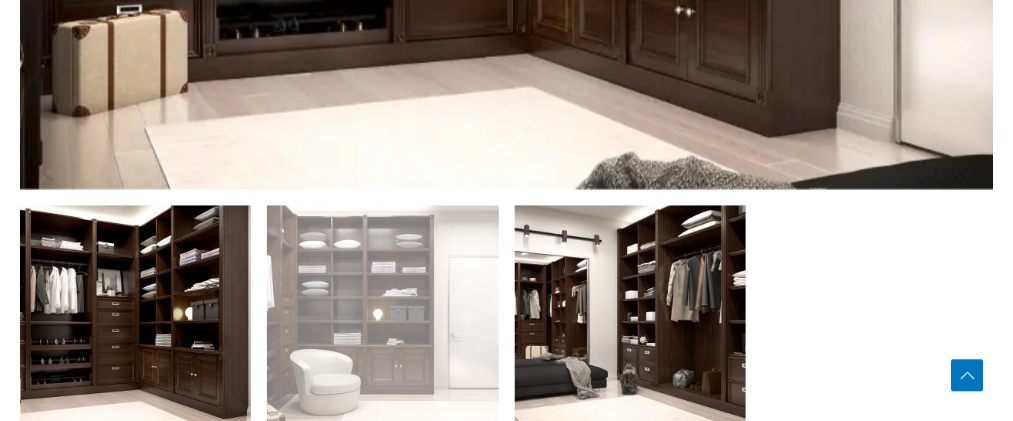 click at bounding box center (630, 320) 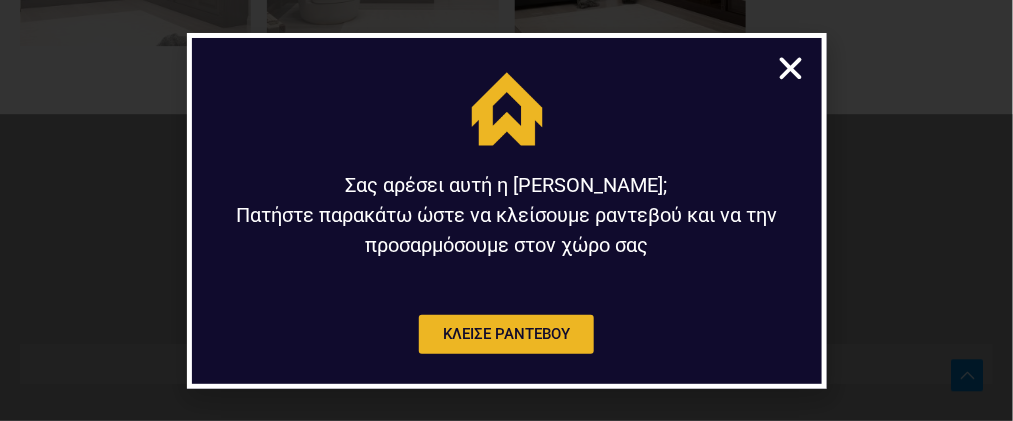 scroll, scrollTop: 1600, scrollLeft: 0, axis: vertical 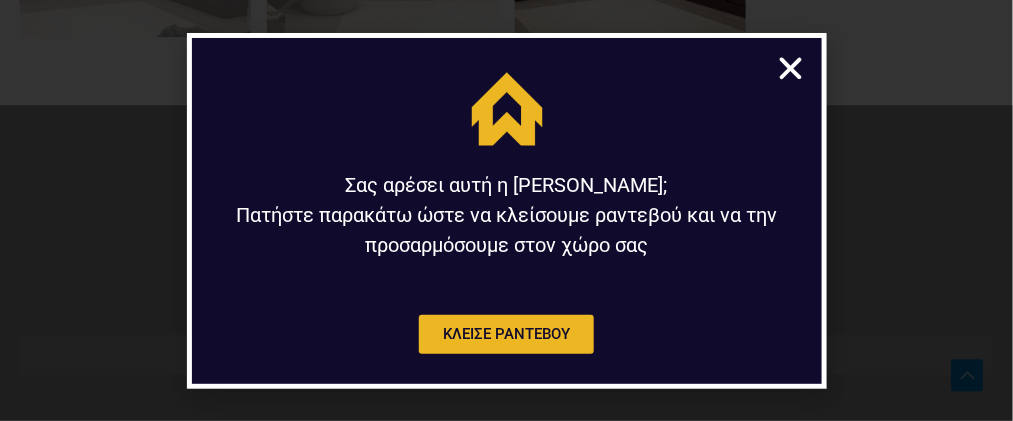 click at bounding box center [791, 68] 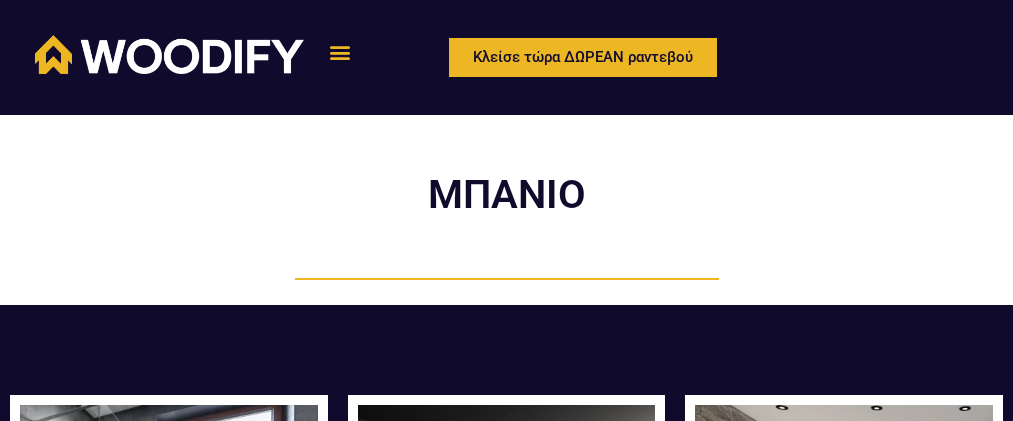 scroll, scrollTop: 0, scrollLeft: 0, axis: both 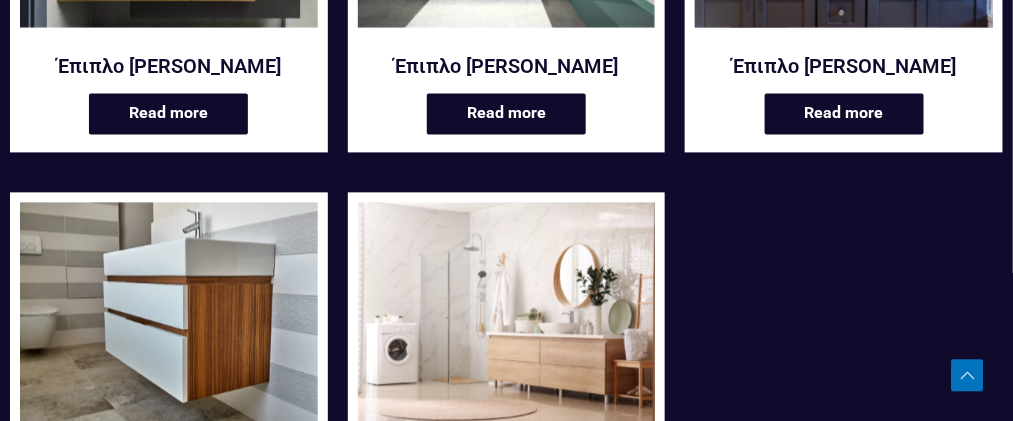 click on "Έπιπλο [PERSON_NAME] Read more" at bounding box center (844, 97) 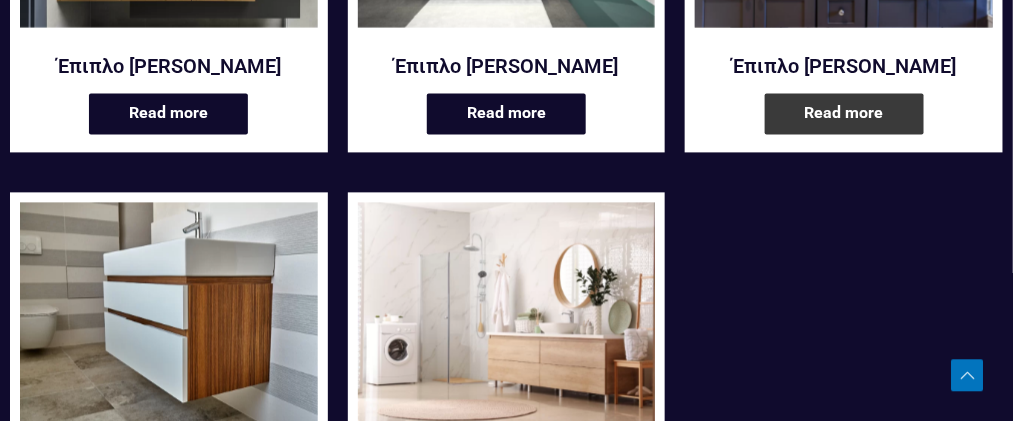 click on "Read more" at bounding box center (844, 113) 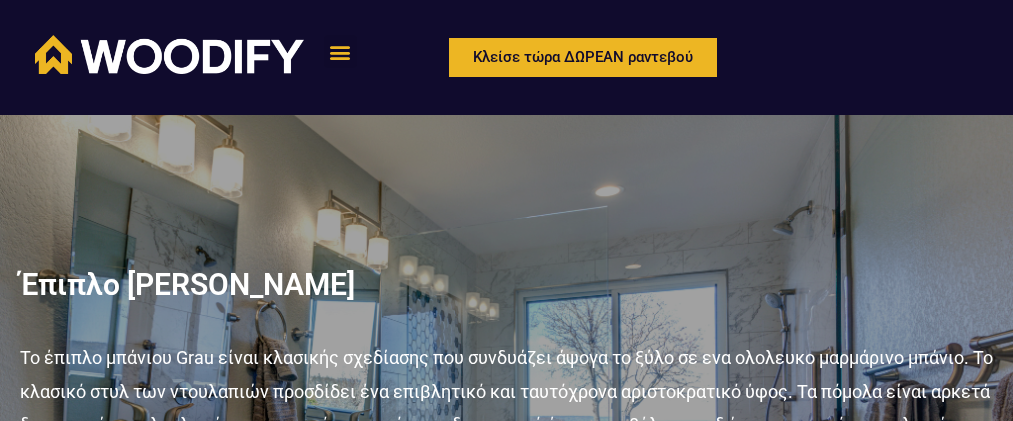 scroll, scrollTop: 0, scrollLeft: 0, axis: both 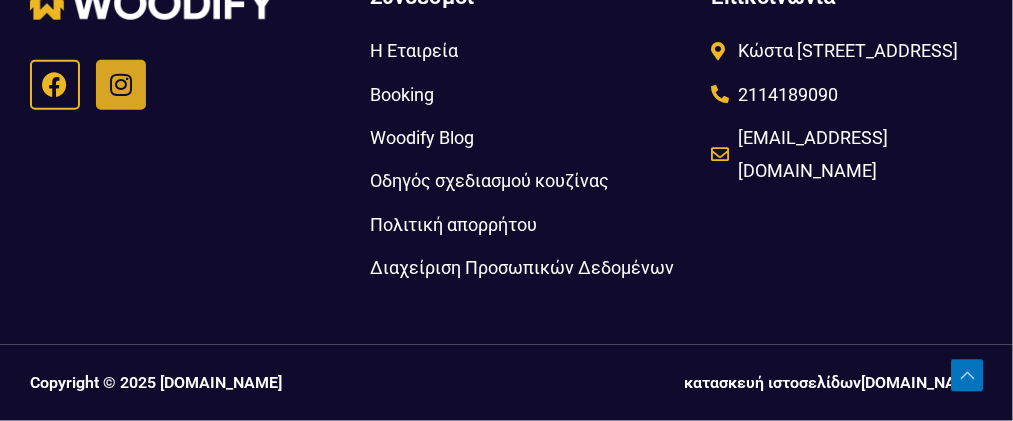 click at bounding box center [121, 84] 